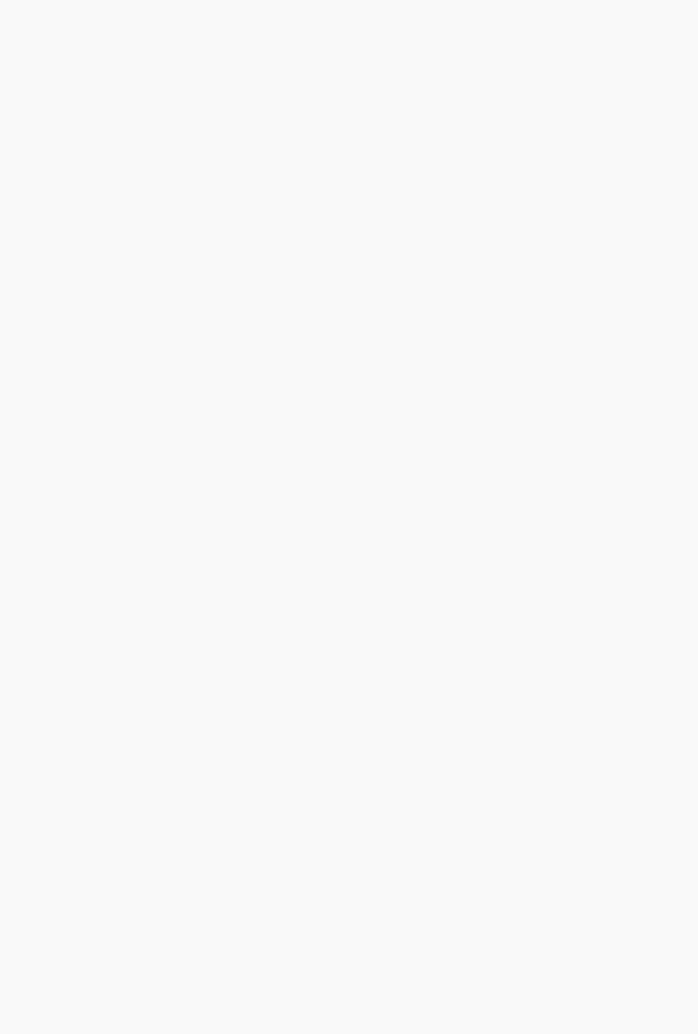 scroll, scrollTop: 0, scrollLeft: 0, axis: both 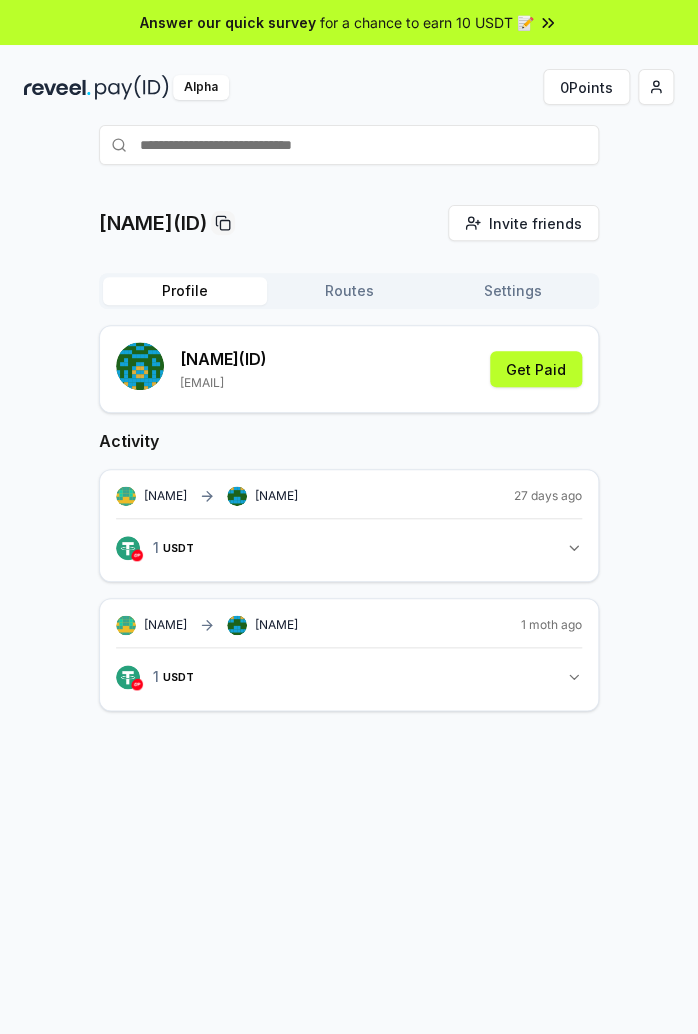 click on "[NAME](ID) Invite friends Invite Profile Routes Settings [NAME] (ID) [EMAIL] Get Paid Activity [NAME] [NAME] 27 days ago 1 USDT 1 USDT [NAME] [NAME] 1 moth ago 1 USDT 1 USDT" at bounding box center (349, 654) 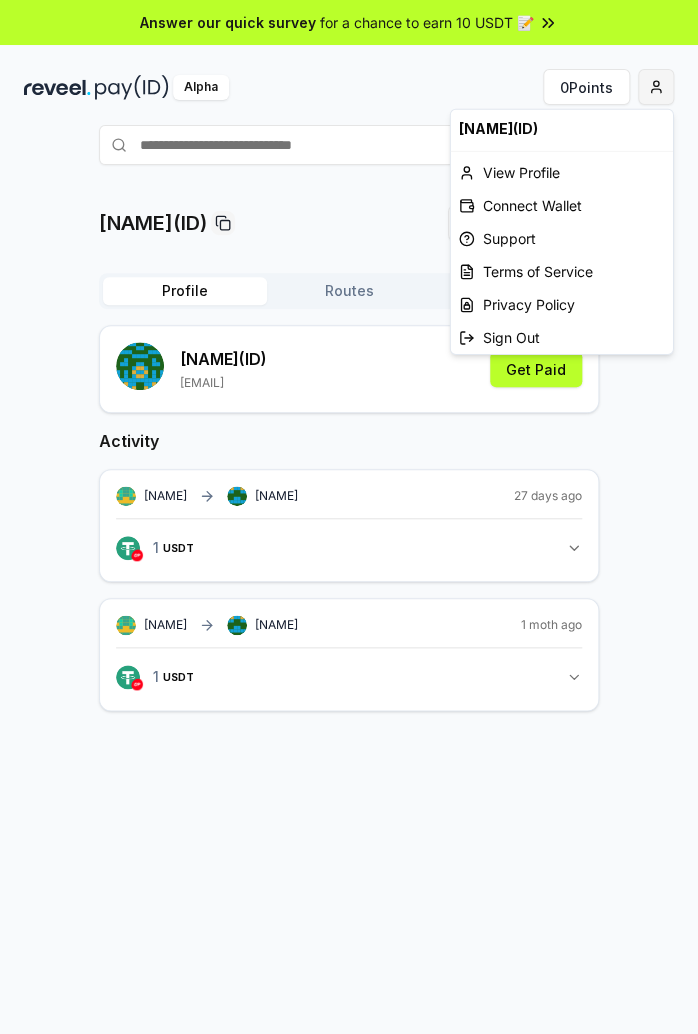 click on "Answer our quick survey for a chance to earn 10 USDT 📝 Alpha   0  Points sherlitemp(ID) Invite friends Invite Profile Routes Settings sherlitemp (ID) snack-hammer-0z@icloud.com Get Paid Activity belkineraleks sherlitemp 27 days ago 1 USDT 1 USDT belkineraleks sherlitemp 1 moth ago 1 USDT 1 USDT sherlitemp(ID)   View Profile   Connect Wallet   Support   Terms of Service   Privacy Policy   Sign Out" at bounding box center [349, 517] 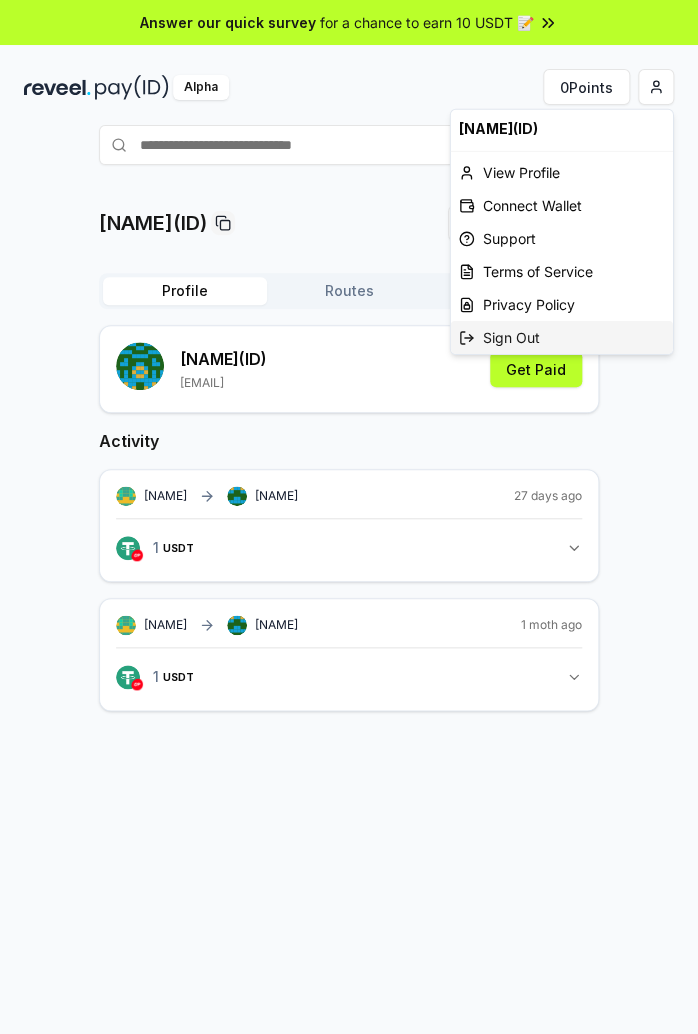 click on "Sign Out" at bounding box center (562, 337) 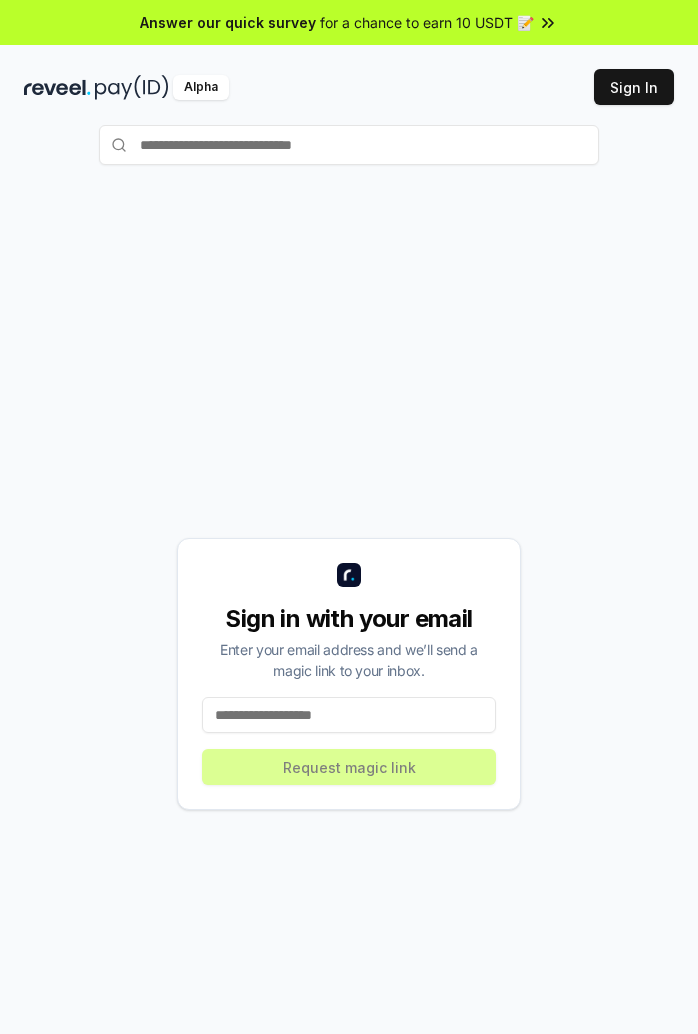scroll, scrollTop: 0, scrollLeft: 0, axis: both 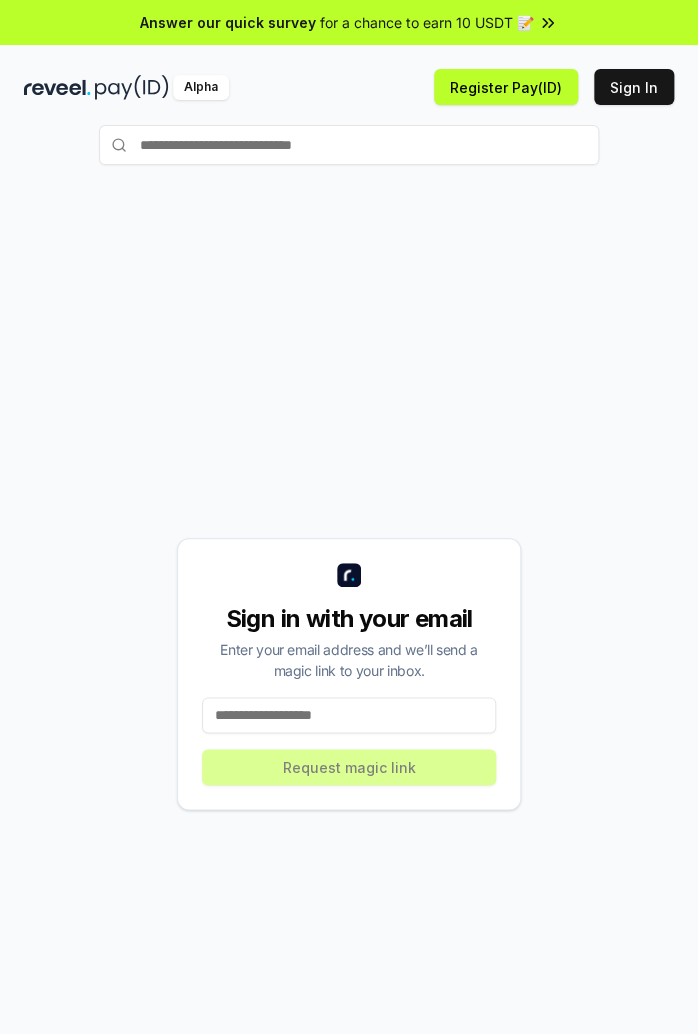 click at bounding box center (349, 715) 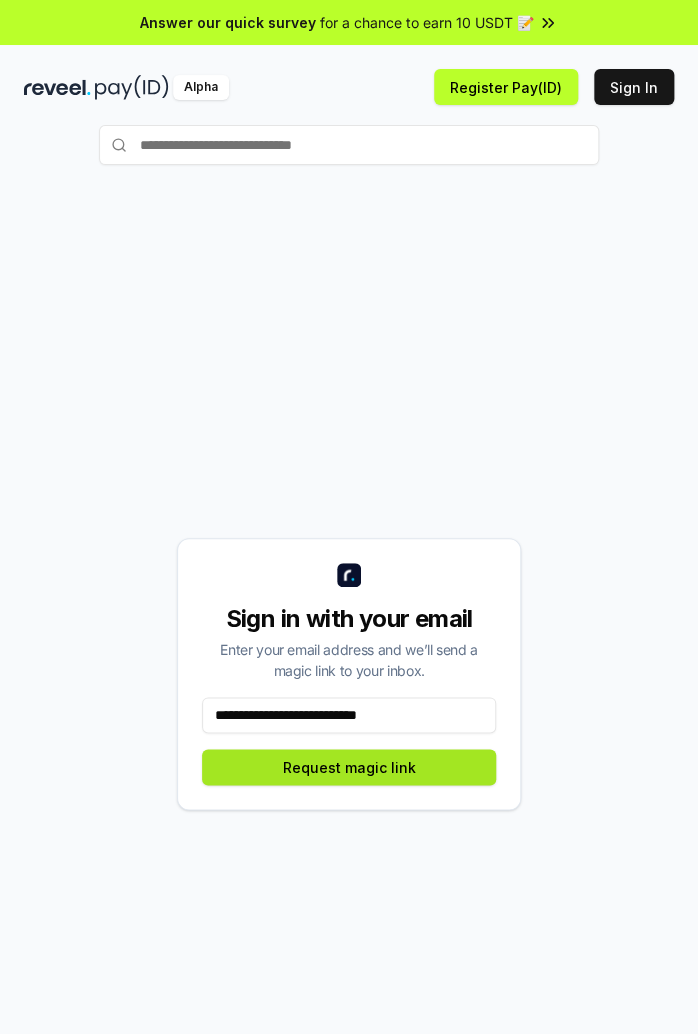type on "**********" 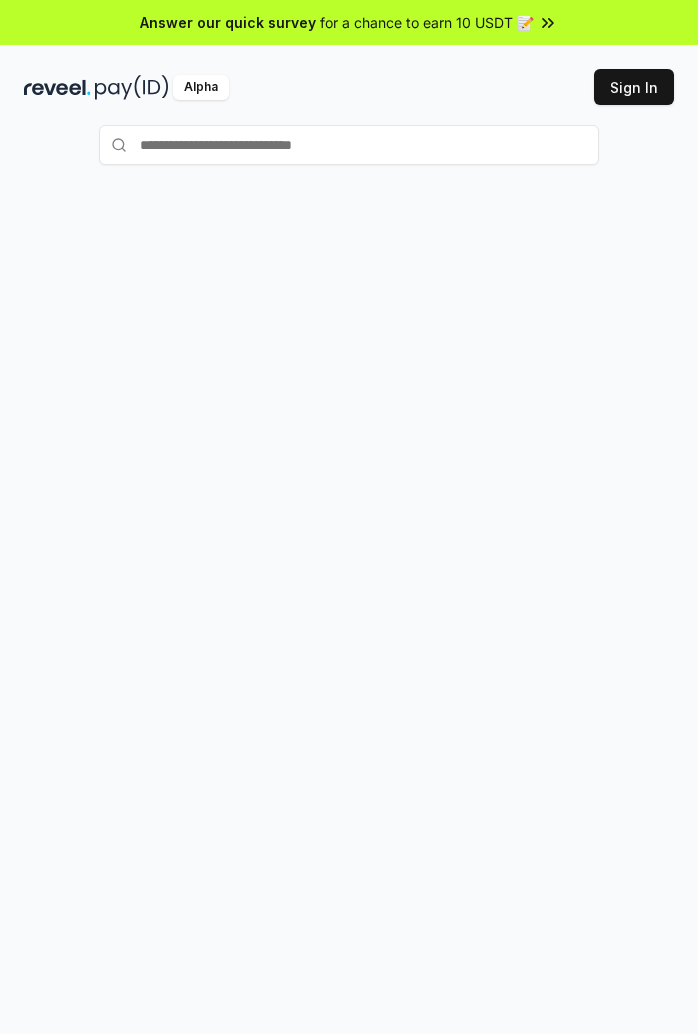 scroll, scrollTop: 0, scrollLeft: 0, axis: both 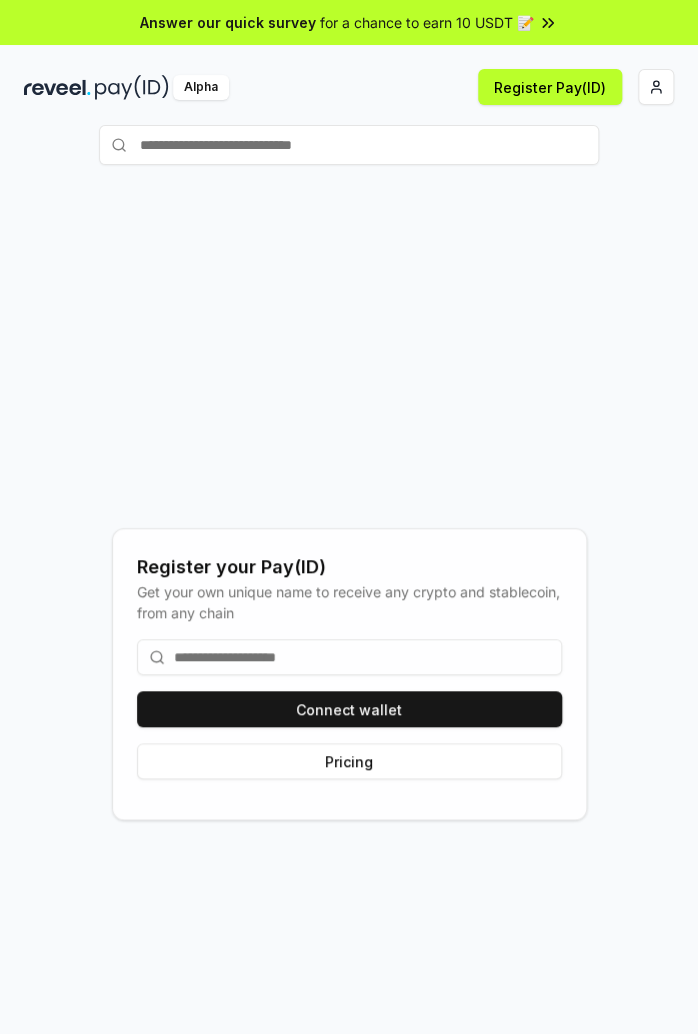 click at bounding box center [349, 657] 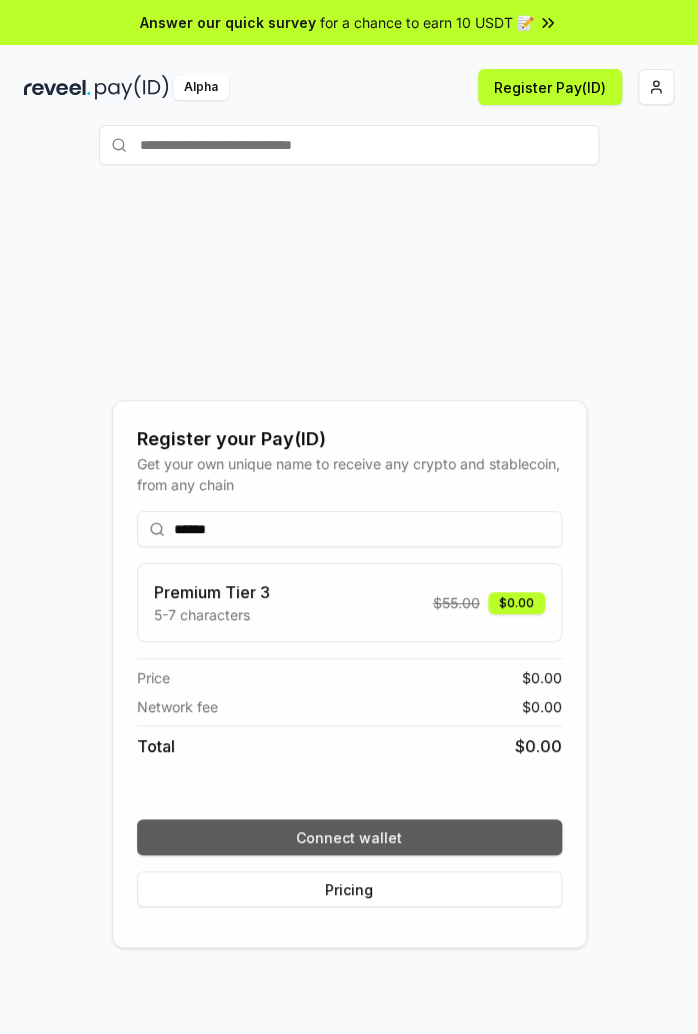 type on "******" 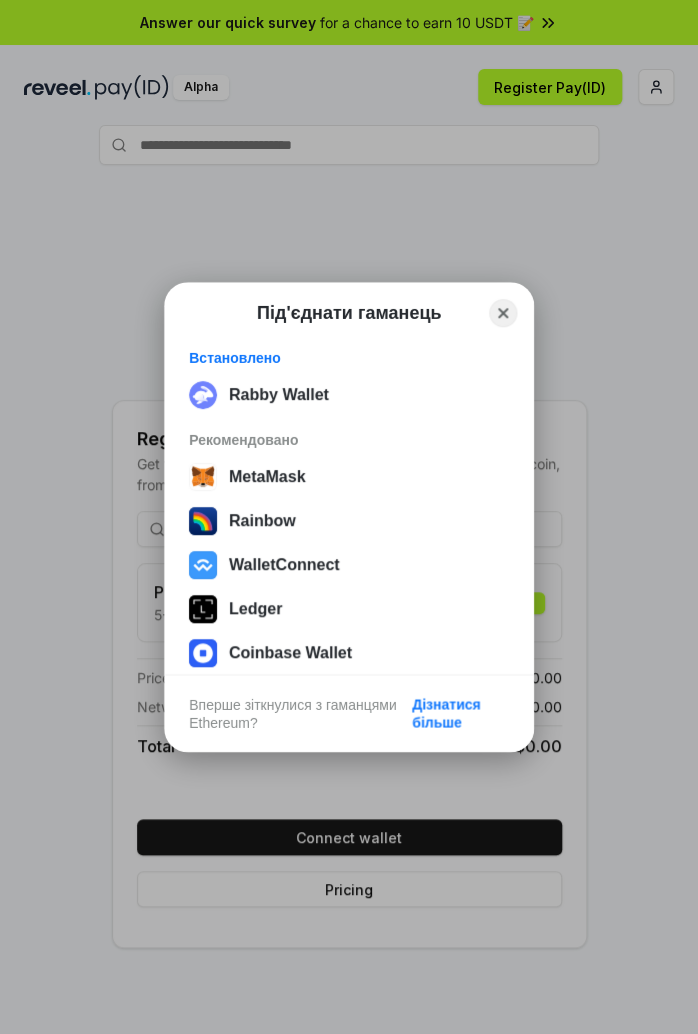 click on "Під'єднати гаманець Close Встановлено Rabby Wallet Рекомендовано MetaMask Rainbow WalletConnect Ledger Coinbase Wallet Argent Вперше зіткнулися з гаманцями Ethereum? Дізнатися більше" at bounding box center [349, 517] 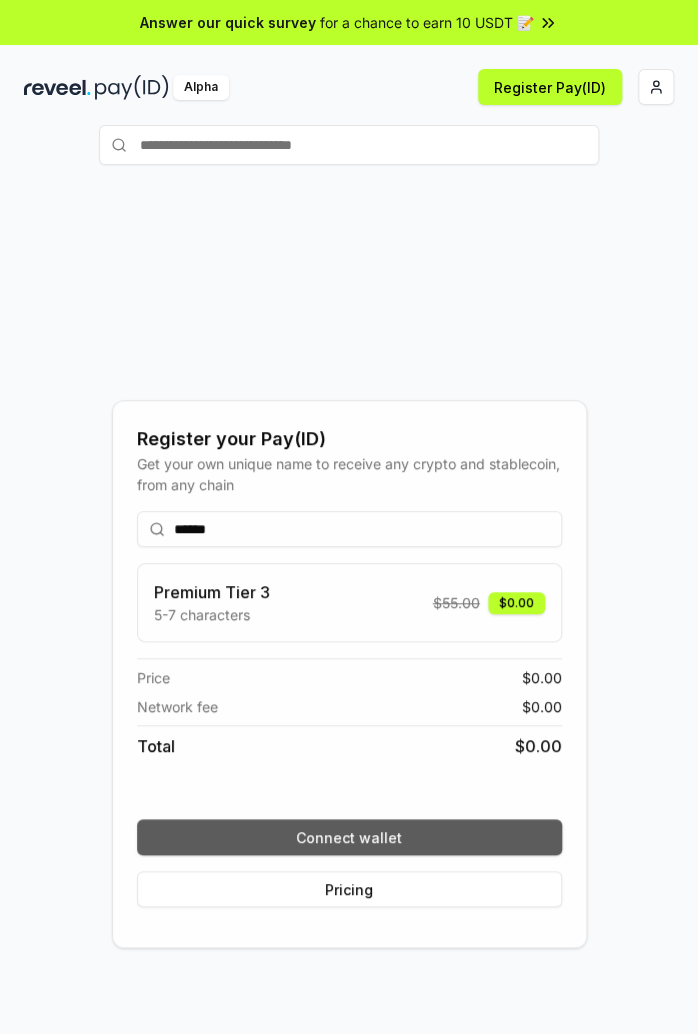 click on "Connect wallet" at bounding box center [349, 837] 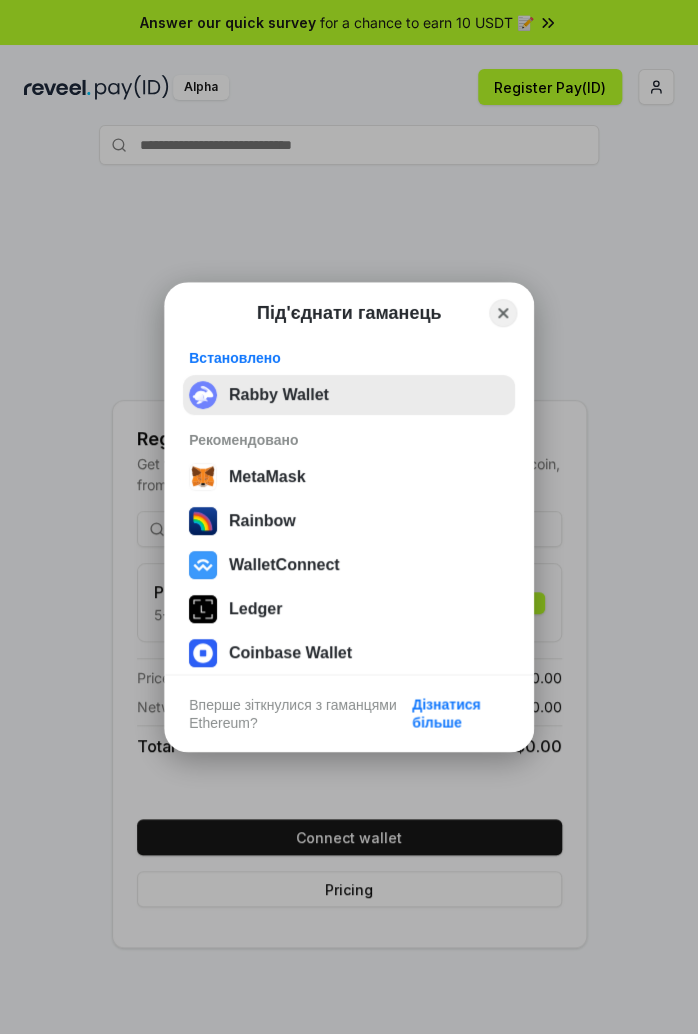 click on "Rabby Wallet" at bounding box center [349, 395] 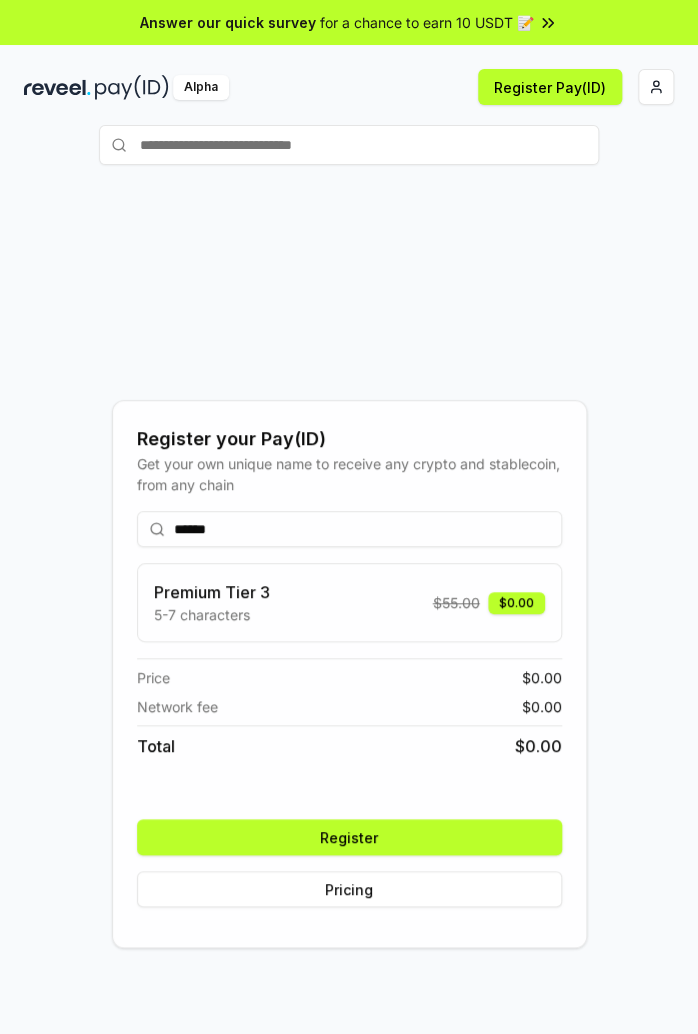 click on "Register" at bounding box center [349, 837] 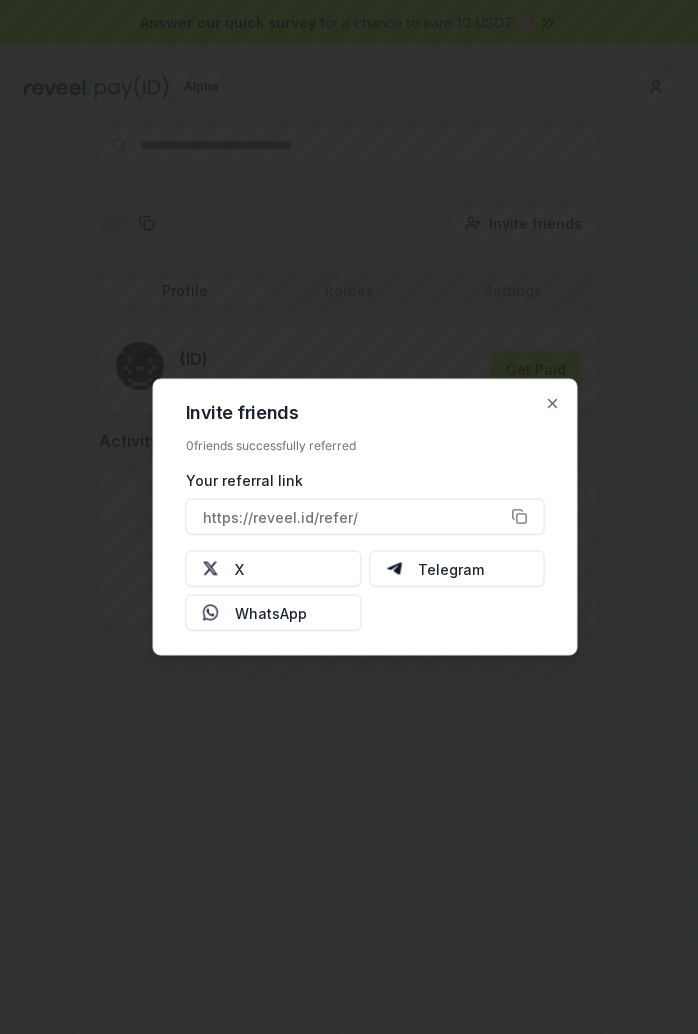 scroll, scrollTop: 0, scrollLeft: 0, axis: both 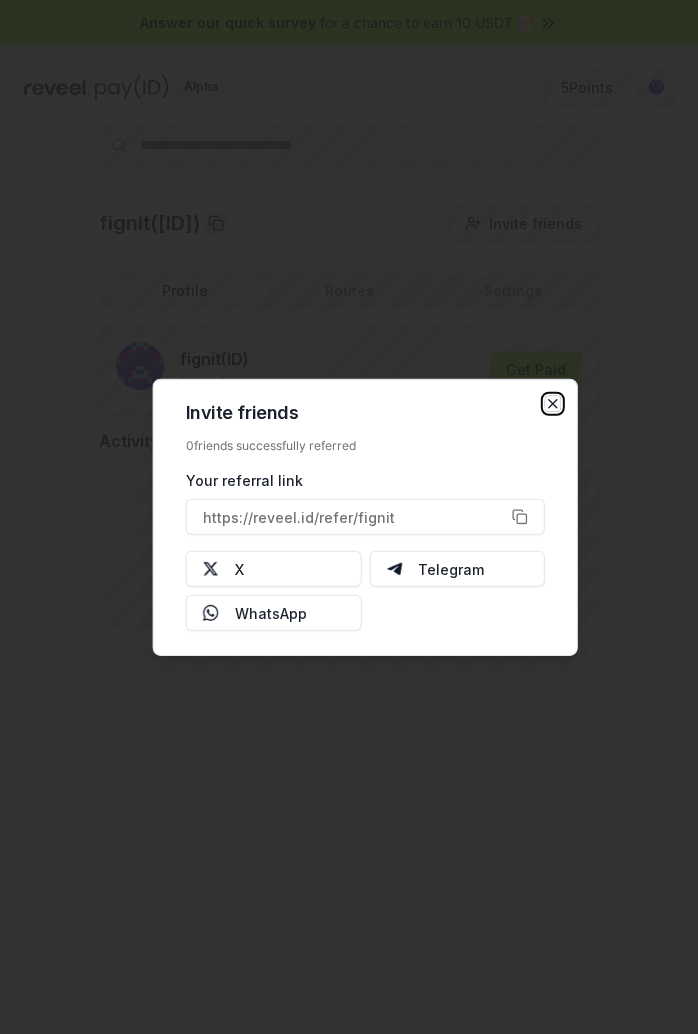 click 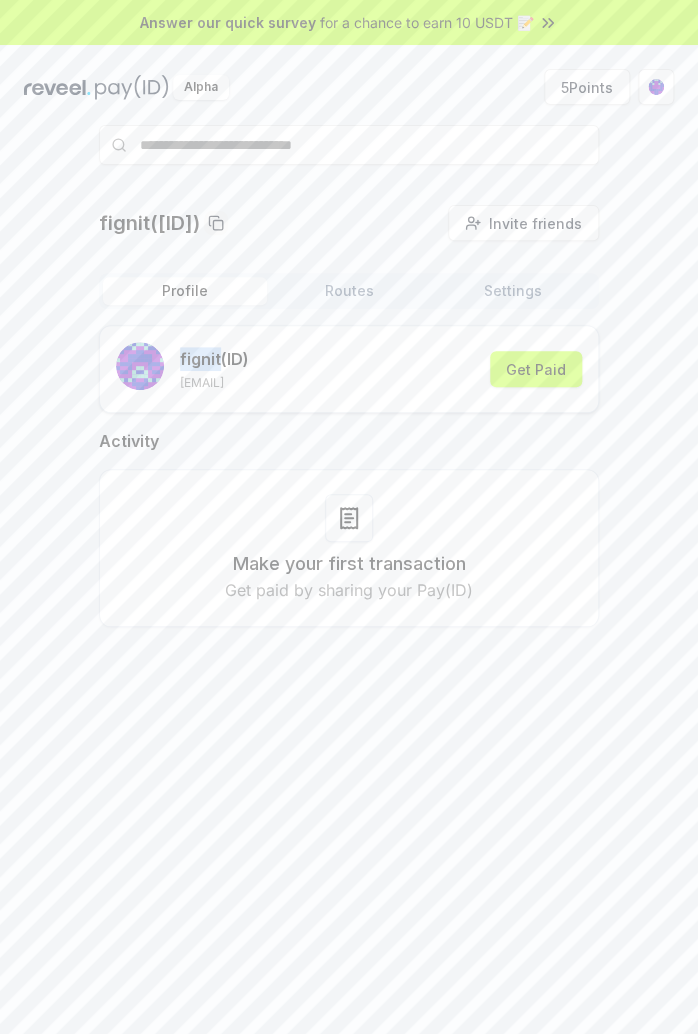 drag, startPoint x: 178, startPoint y: 353, endPoint x: 220, endPoint y: 354, distance: 42.0119 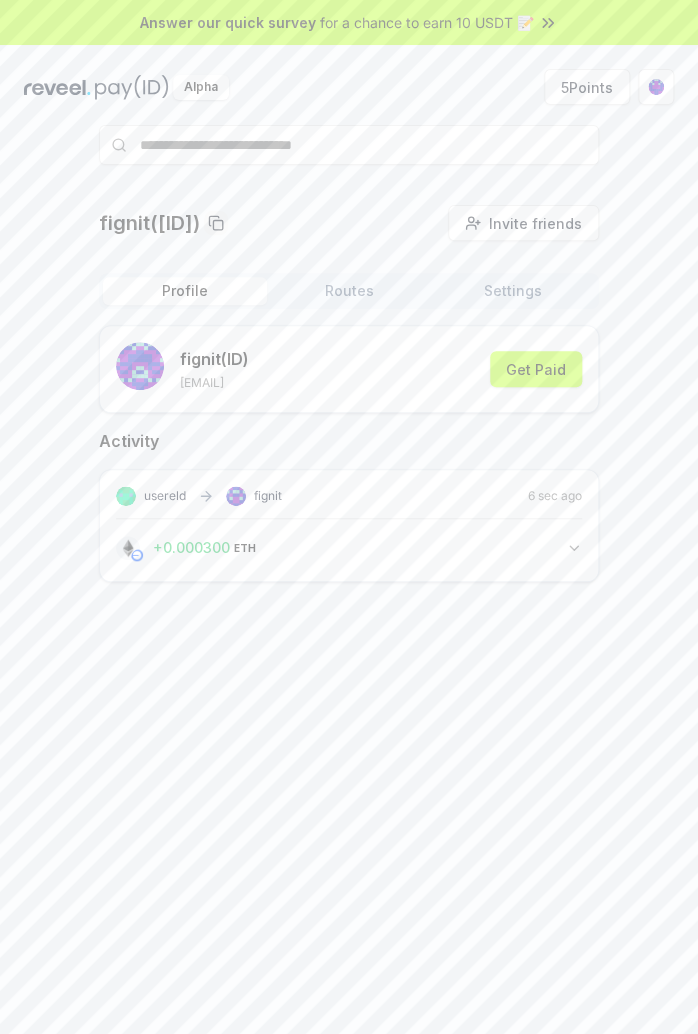click on "fignit(ID) Invite friends Invite Profile Routes Settings fignit (ID) [EMAIL] Get Paid Activity usereld fignit 6 sec ago + 0.000300 ETH 0.0003 ETH" at bounding box center [349, 654] 